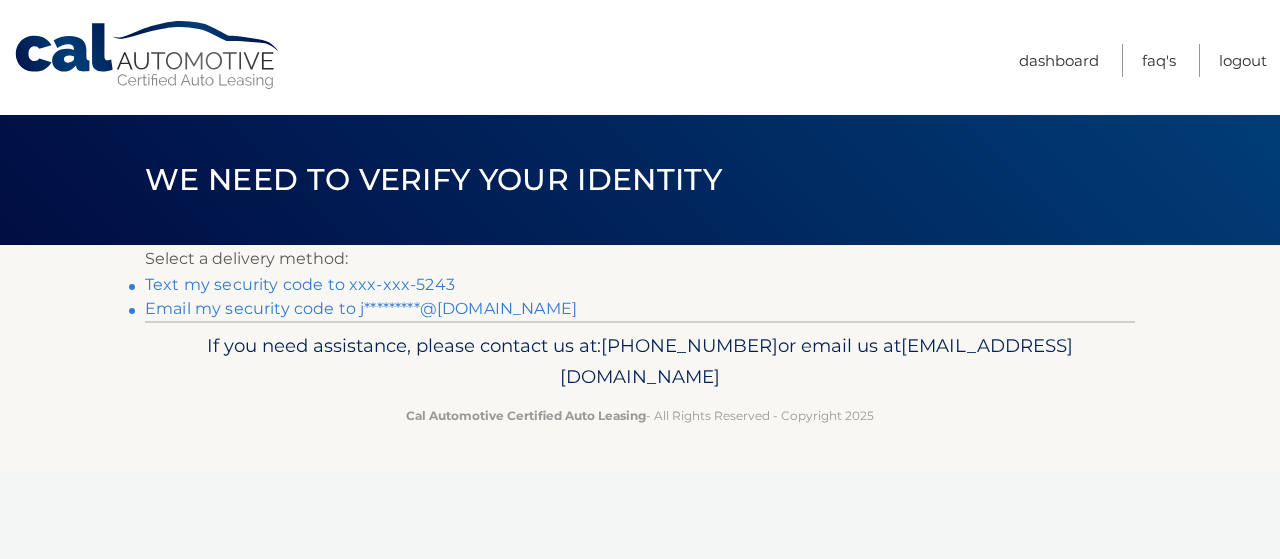 scroll, scrollTop: 0, scrollLeft: 0, axis: both 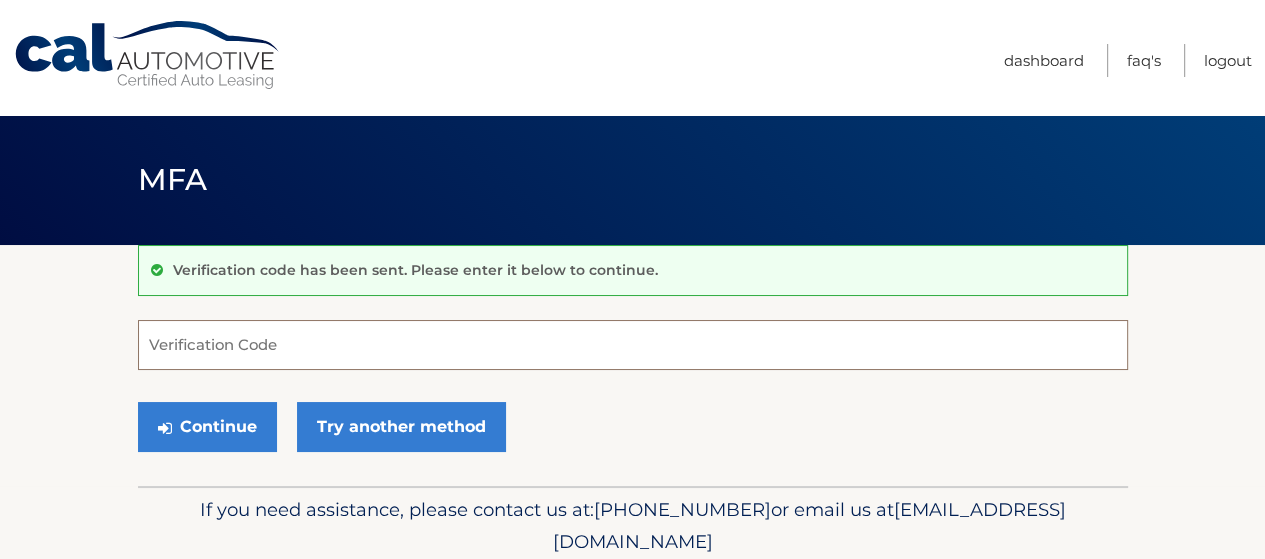 click on "Verification Code" at bounding box center (633, 345) 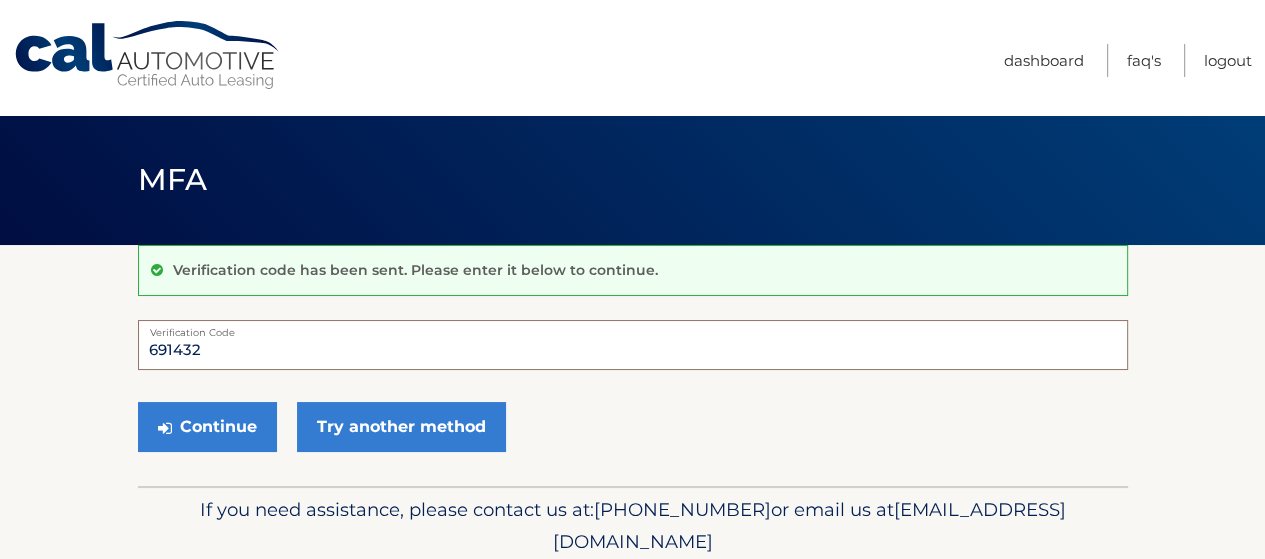 scroll, scrollTop: 77, scrollLeft: 0, axis: vertical 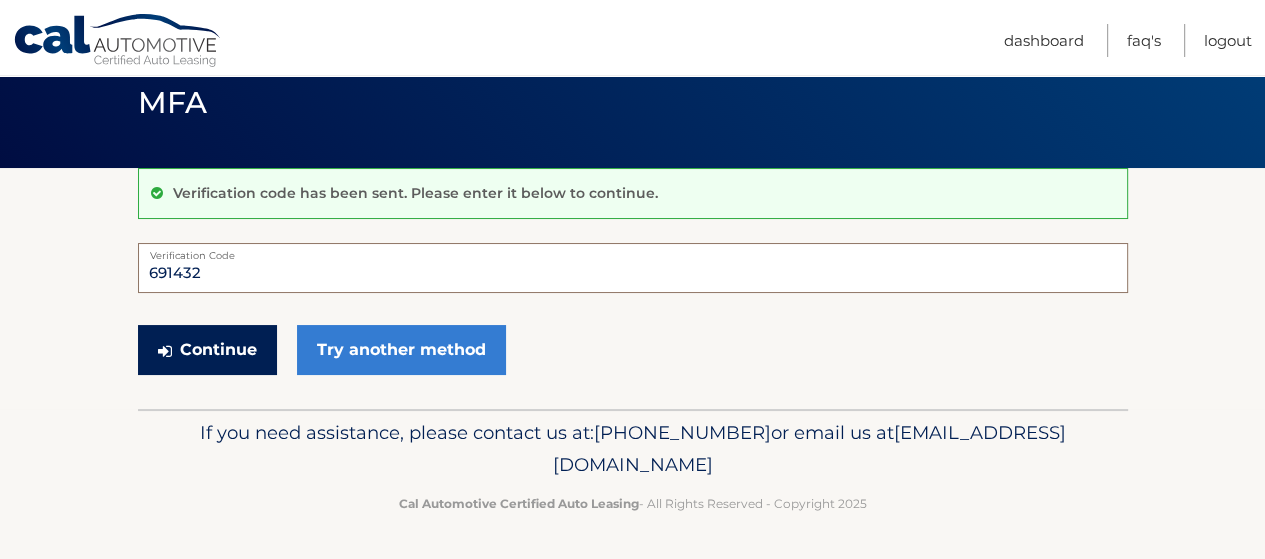 type on "691432" 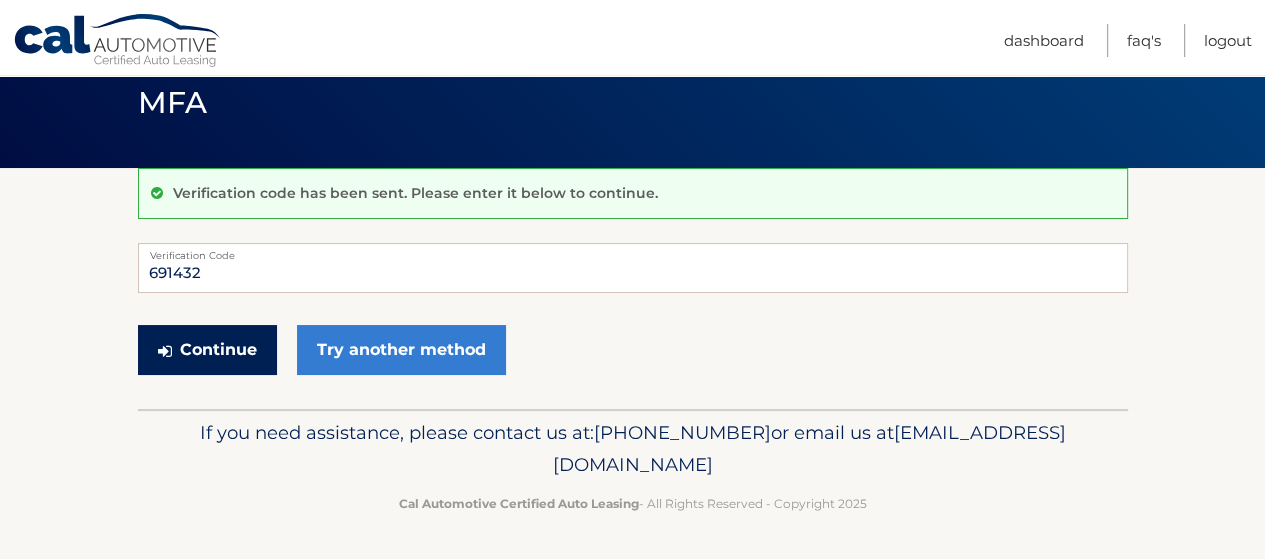 click on "Continue" at bounding box center (207, 350) 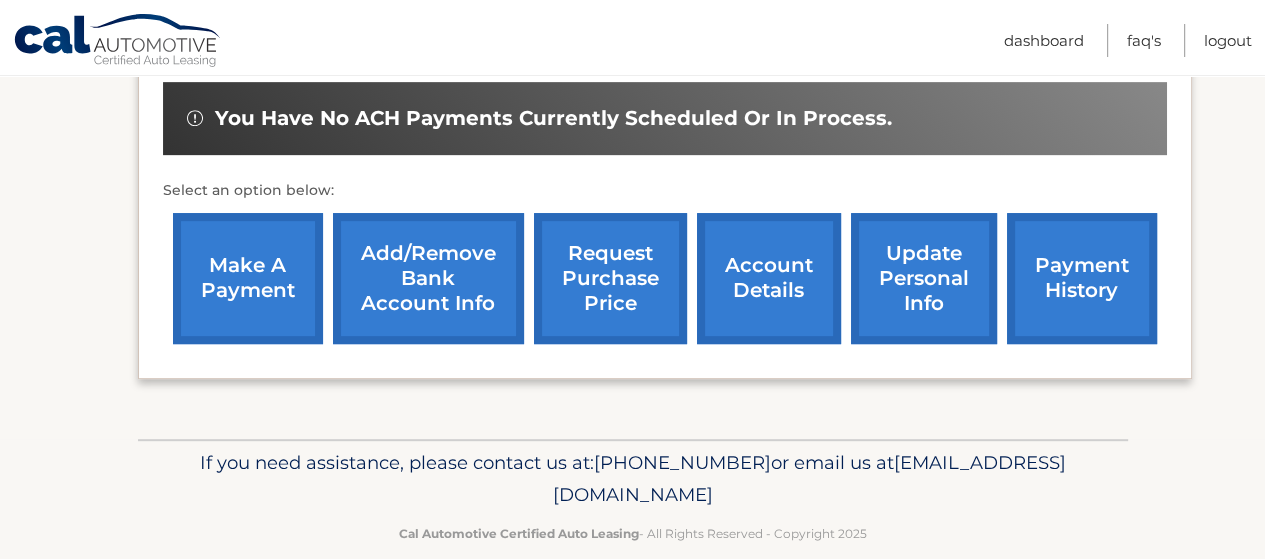 scroll, scrollTop: 573, scrollLeft: 0, axis: vertical 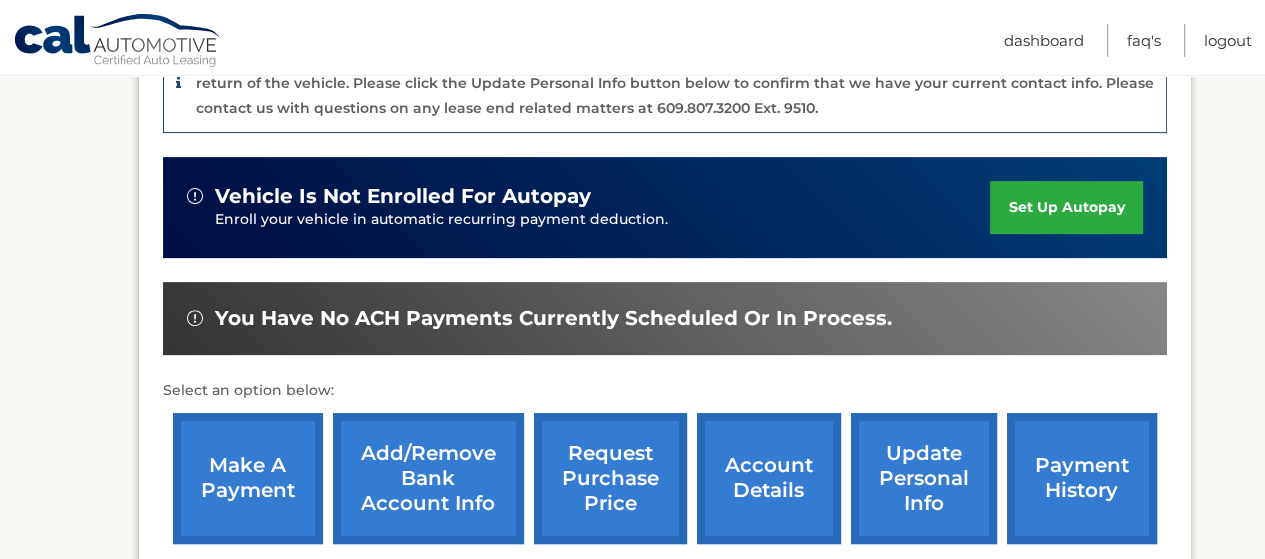click on "payment history" at bounding box center (1082, 478) 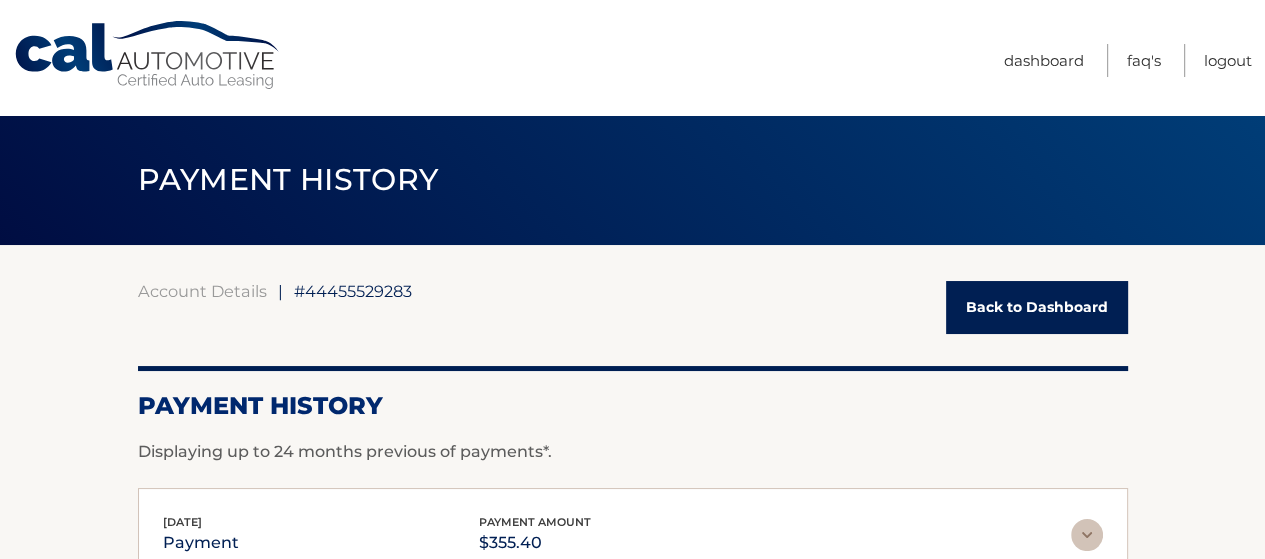 scroll, scrollTop: 200, scrollLeft: 0, axis: vertical 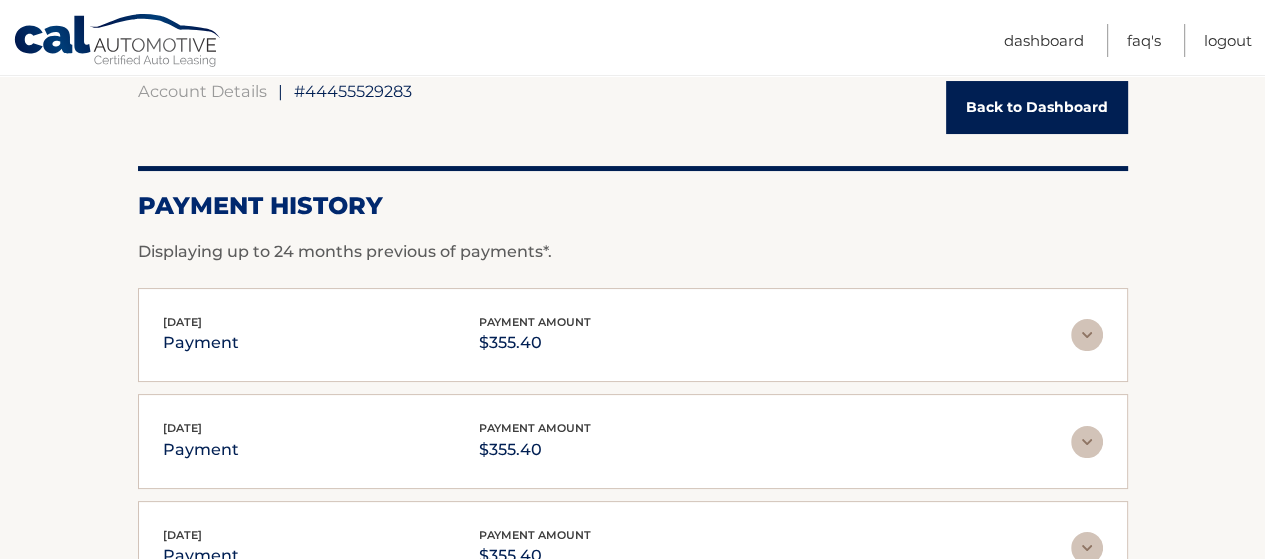 click on "Back to Dashboard" at bounding box center [1037, 107] 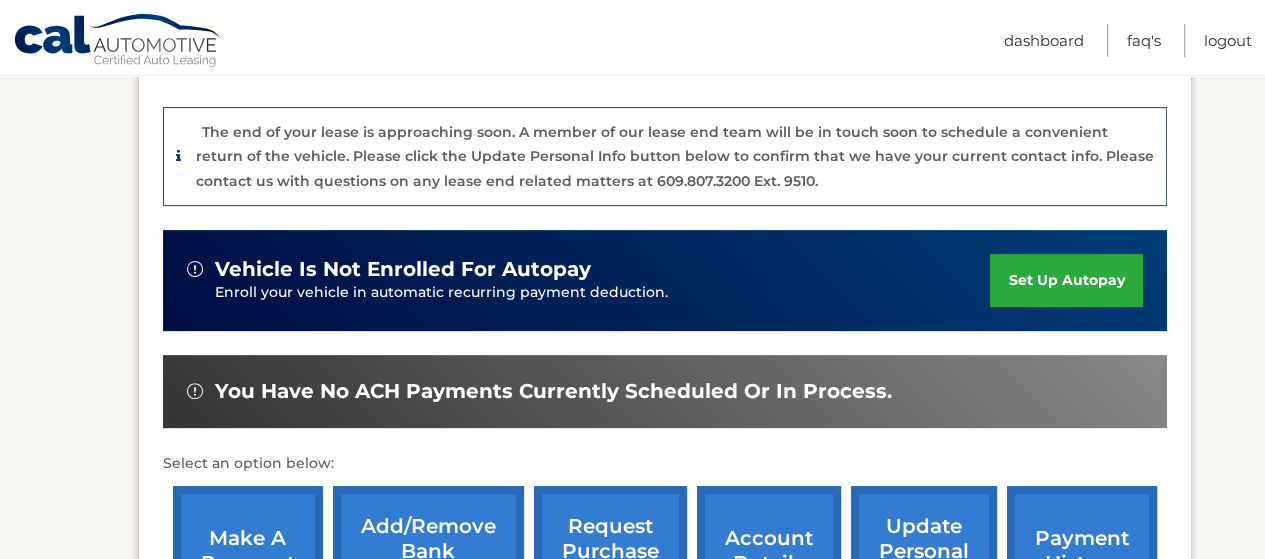scroll, scrollTop: 600, scrollLeft: 0, axis: vertical 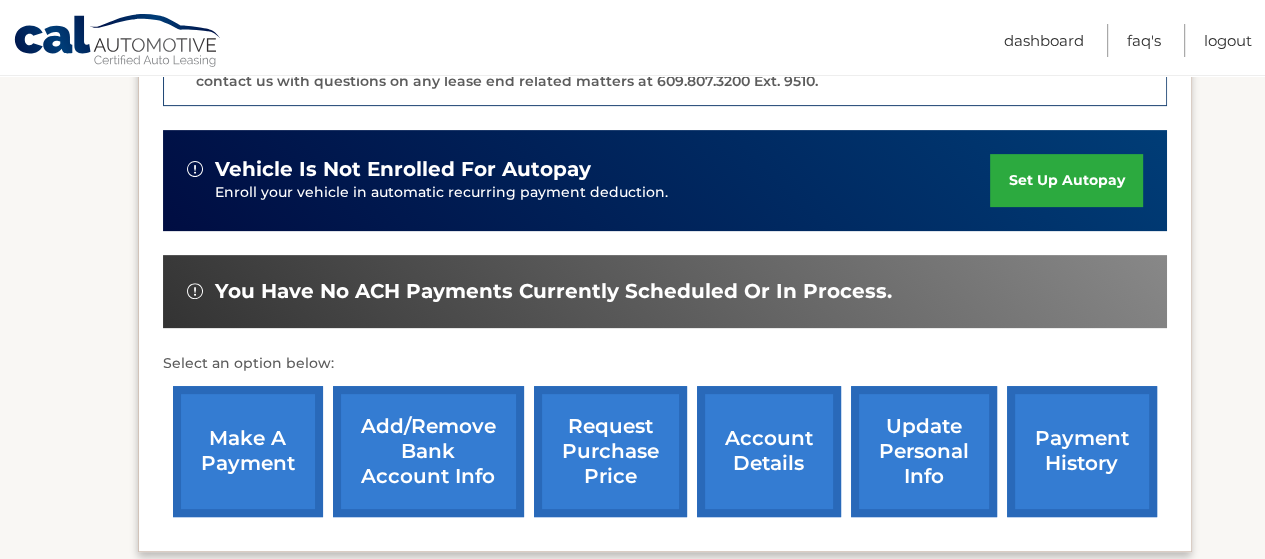 click on "make a payment" at bounding box center (248, 451) 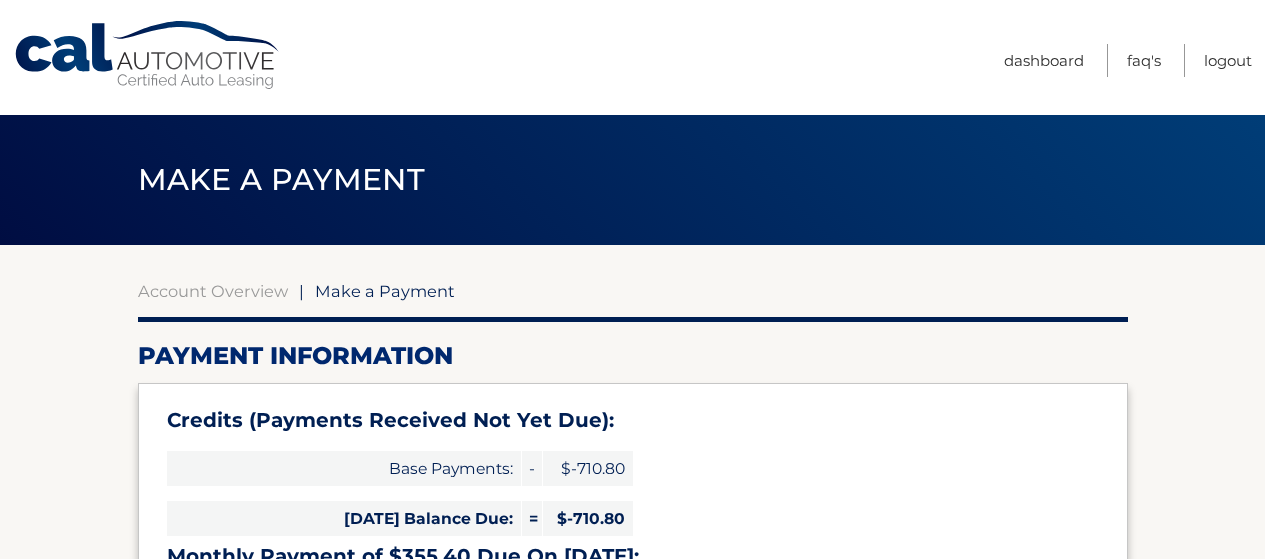 select on "MzU0NzUzMWYtODkyYy00MmY3LWEyNjQtM2Y5OWExNWY1ODRh" 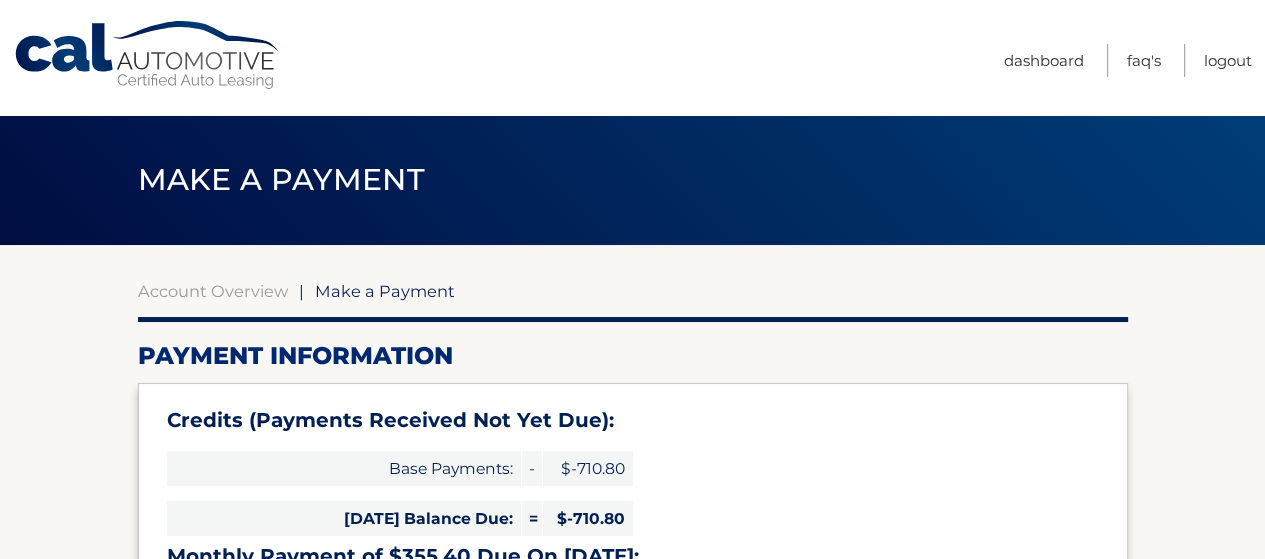 scroll, scrollTop: 200, scrollLeft: 0, axis: vertical 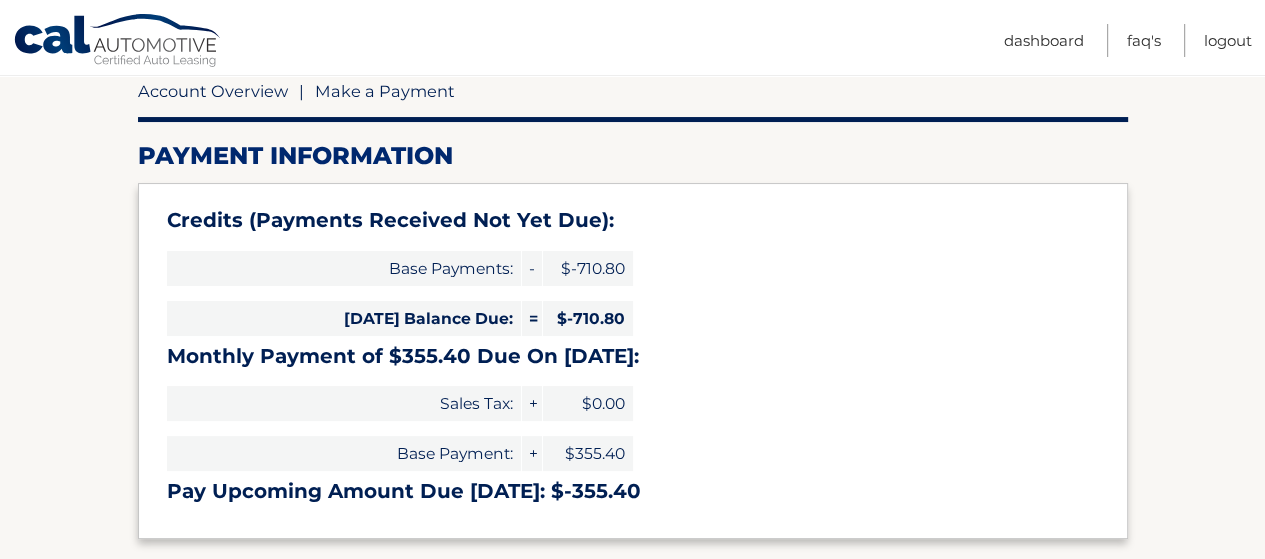 click on "Account Overview" at bounding box center (213, 91) 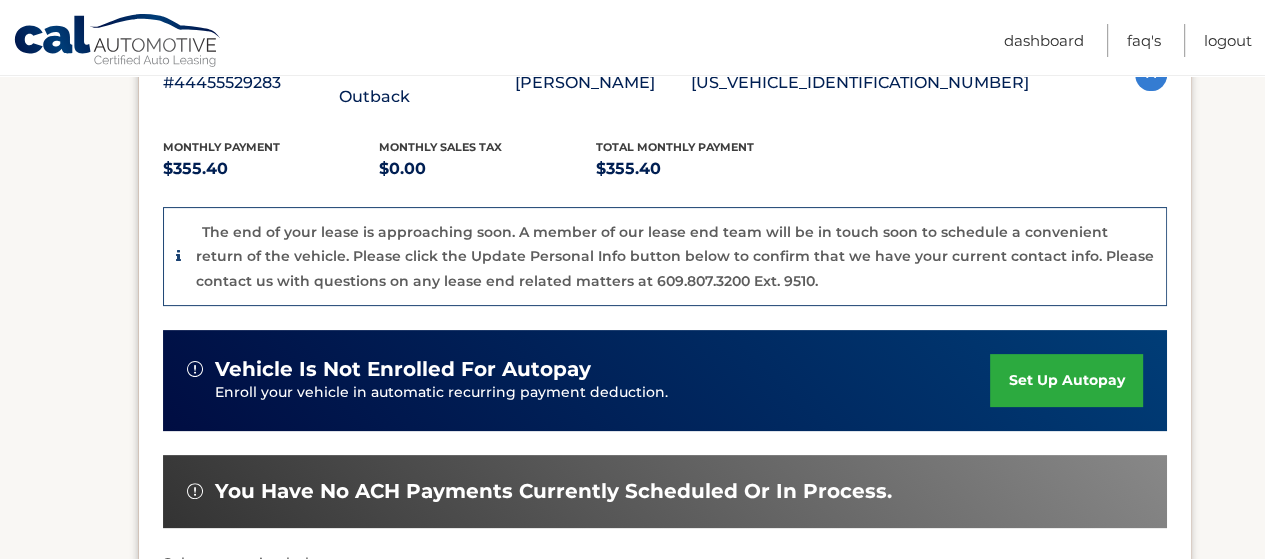 scroll, scrollTop: 773, scrollLeft: 0, axis: vertical 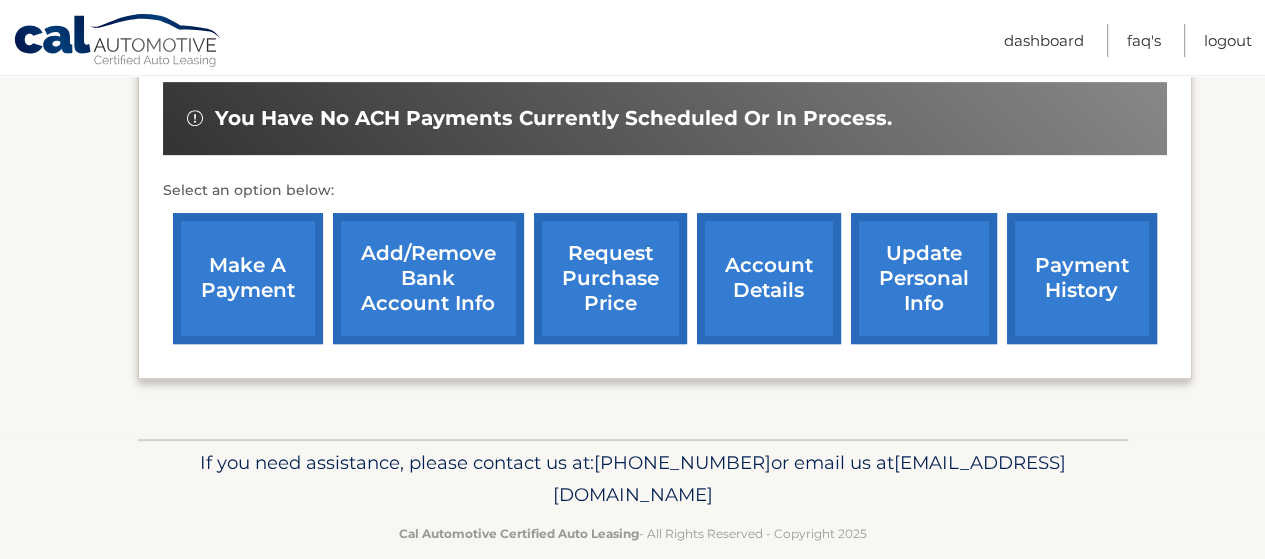 click on "account details" at bounding box center (769, 278) 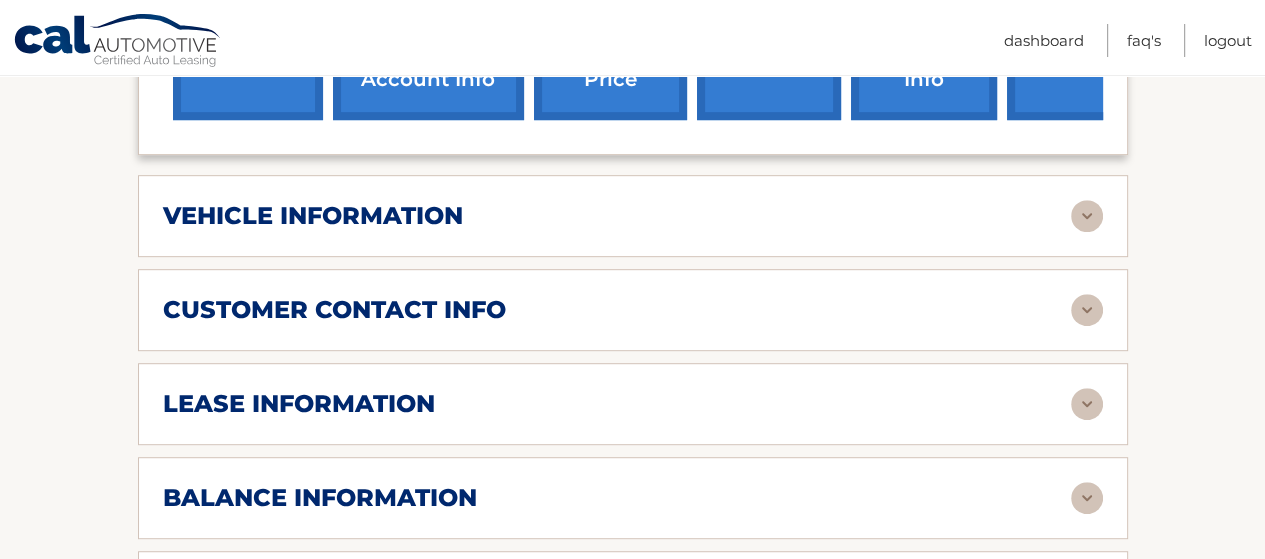 scroll, scrollTop: 1000, scrollLeft: 0, axis: vertical 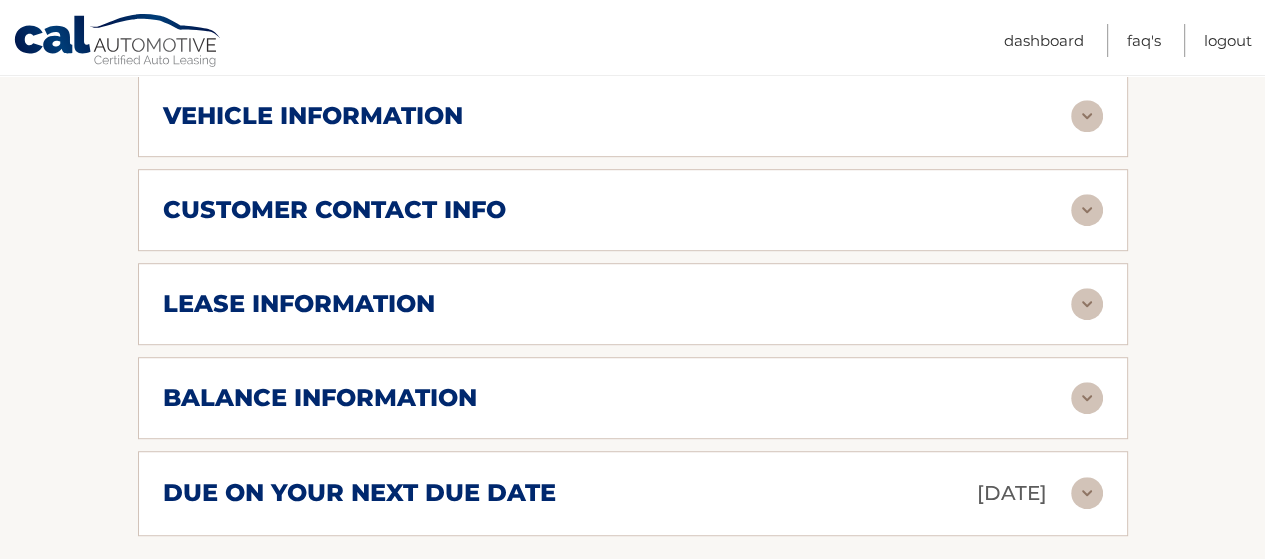click at bounding box center [1087, 398] 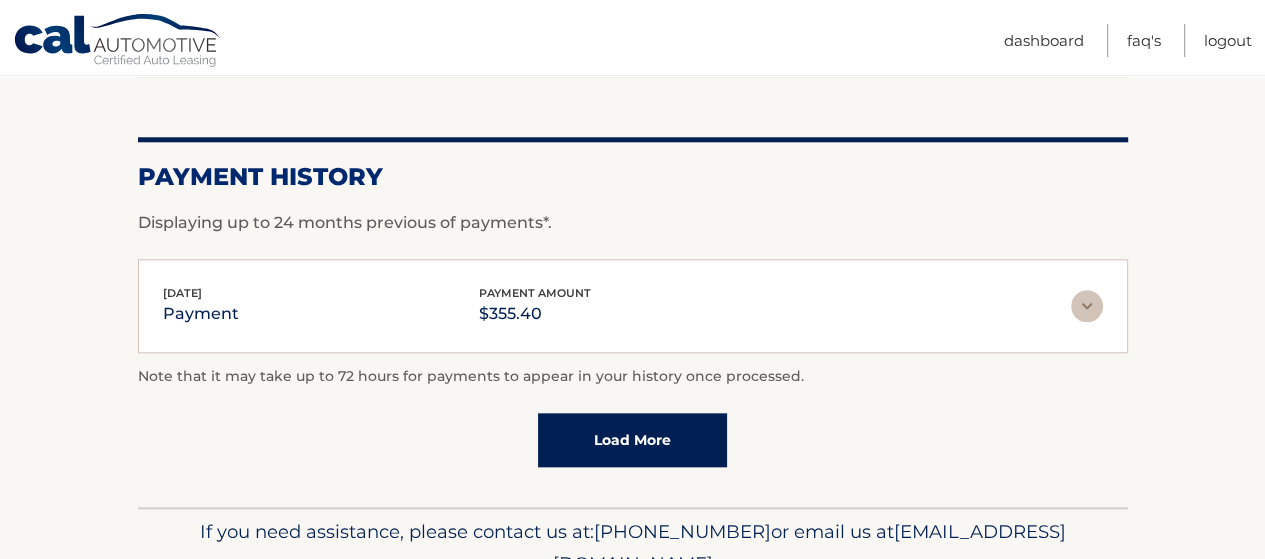 scroll, scrollTop: 1400, scrollLeft: 0, axis: vertical 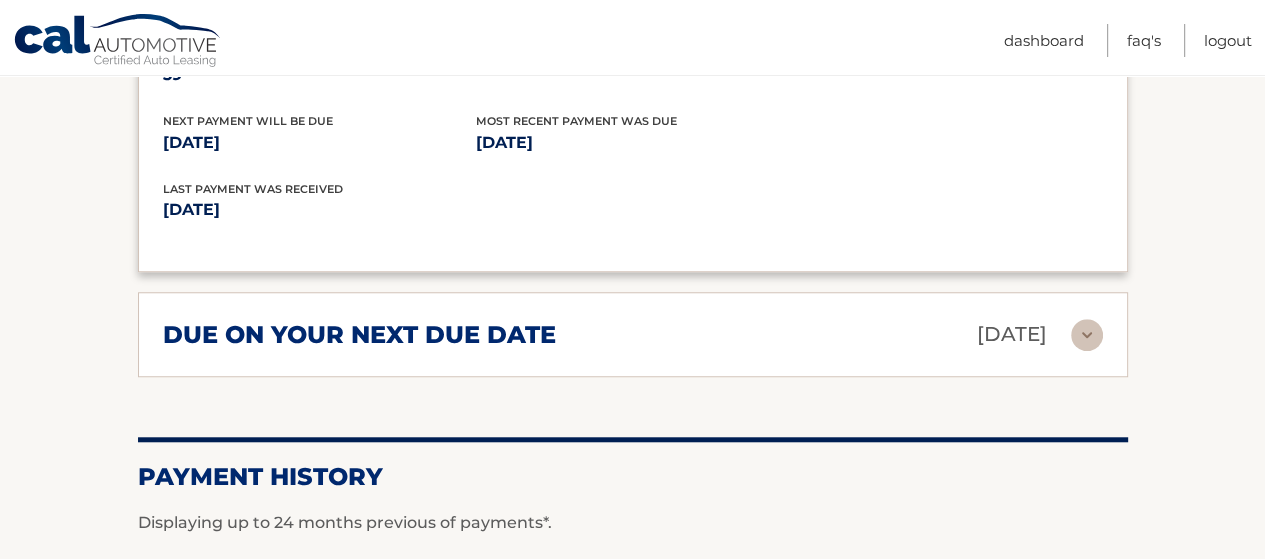 click at bounding box center [1087, 335] 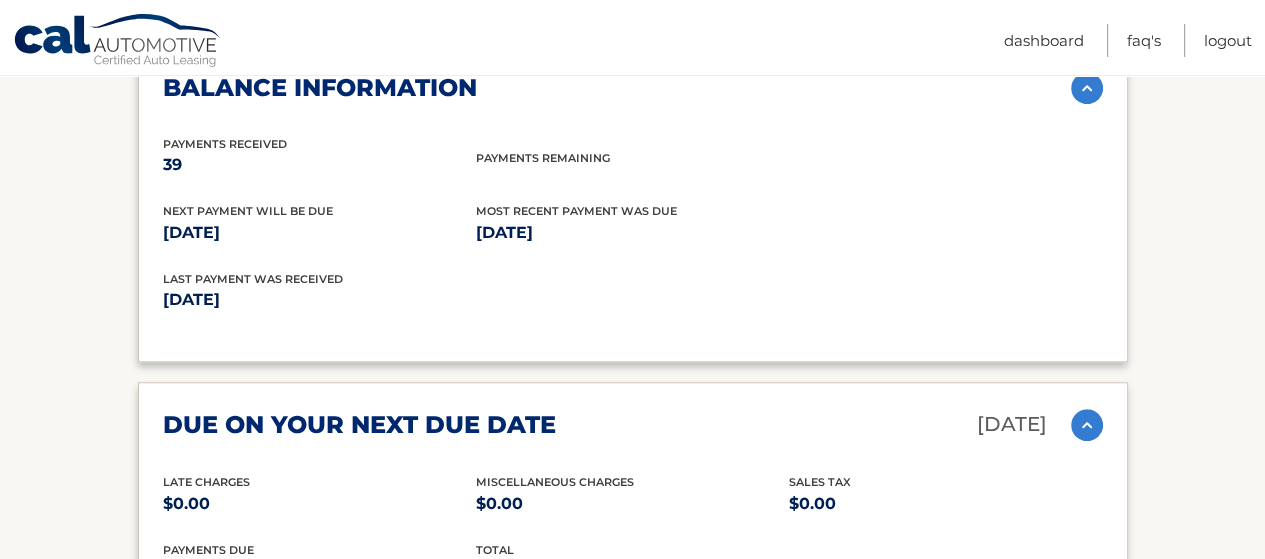 scroll, scrollTop: 1110, scrollLeft: 0, axis: vertical 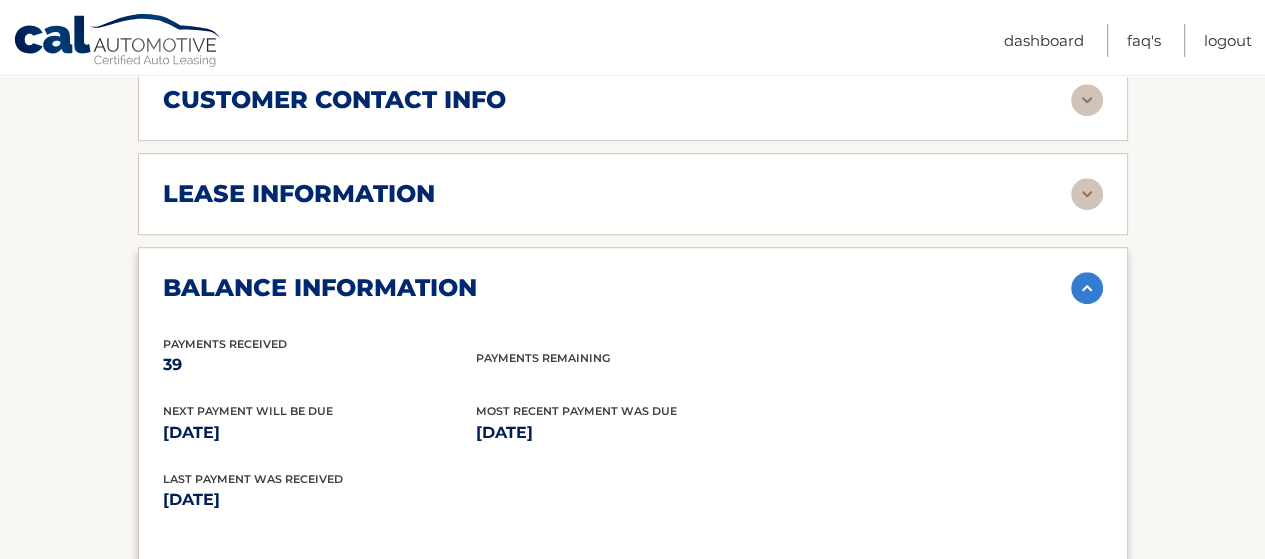 click at bounding box center [1087, 194] 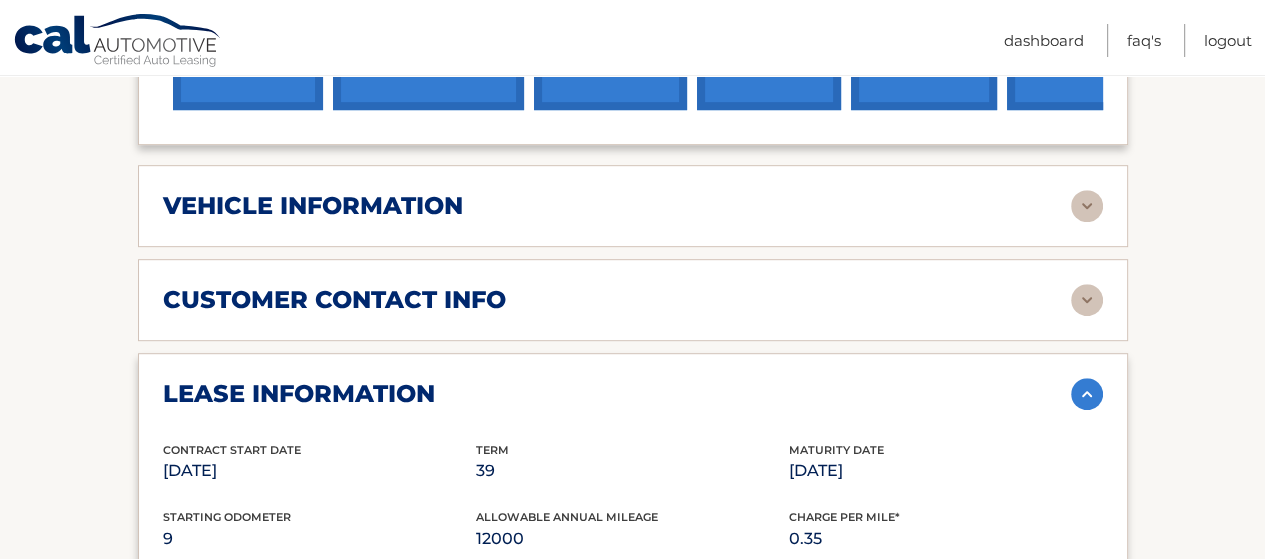 scroll, scrollTop: 810, scrollLeft: 0, axis: vertical 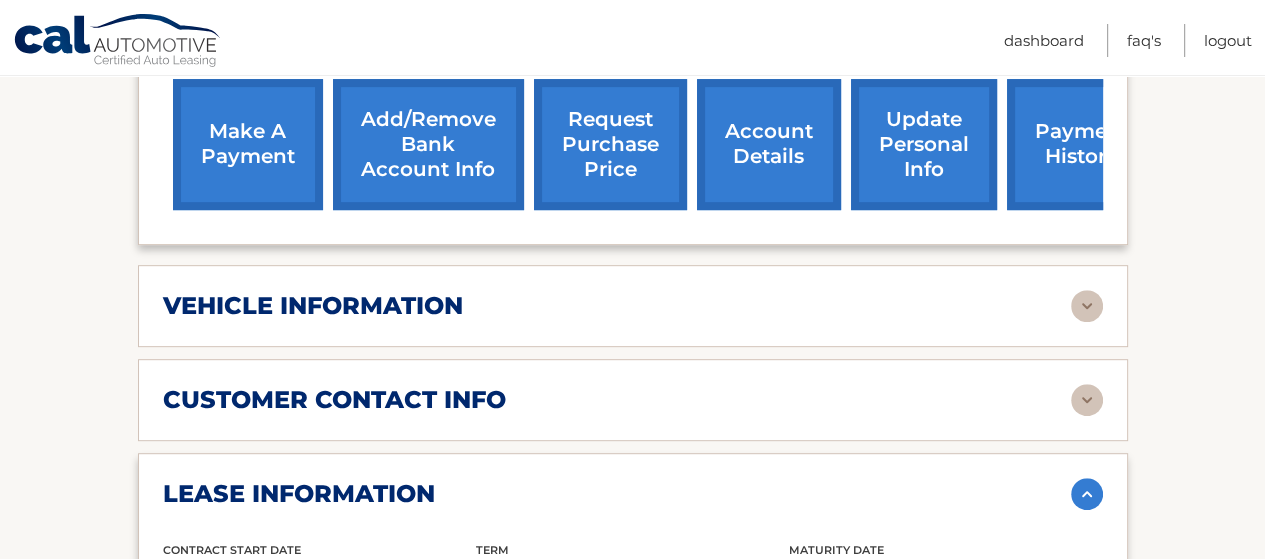 click at bounding box center (1087, 306) 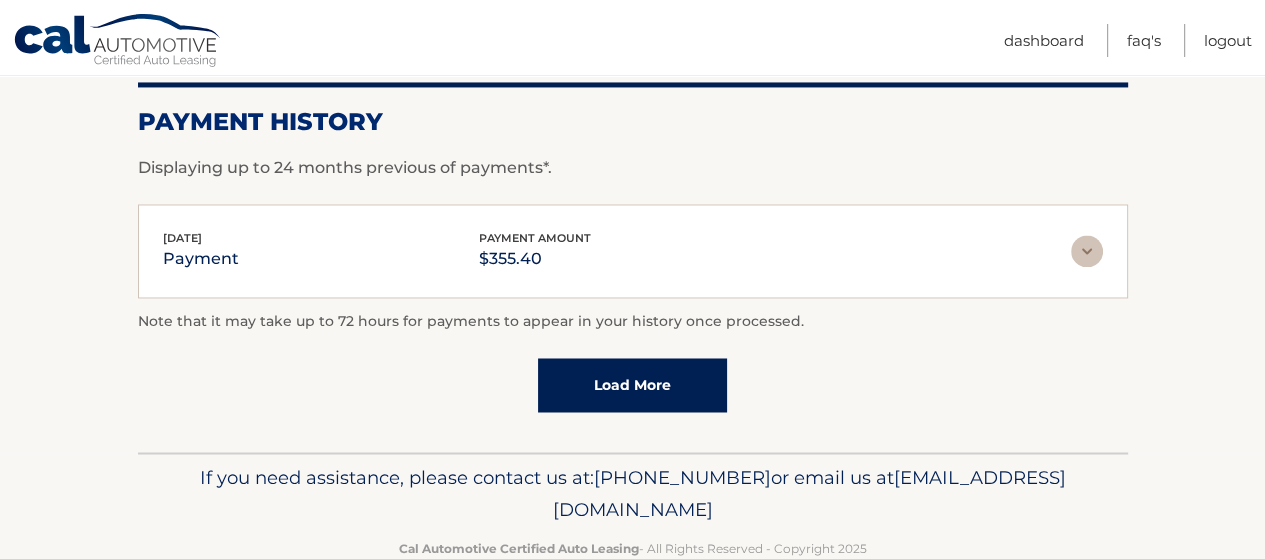 scroll, scrollTop: 2763, scrollLeft: 0, axis: vertical 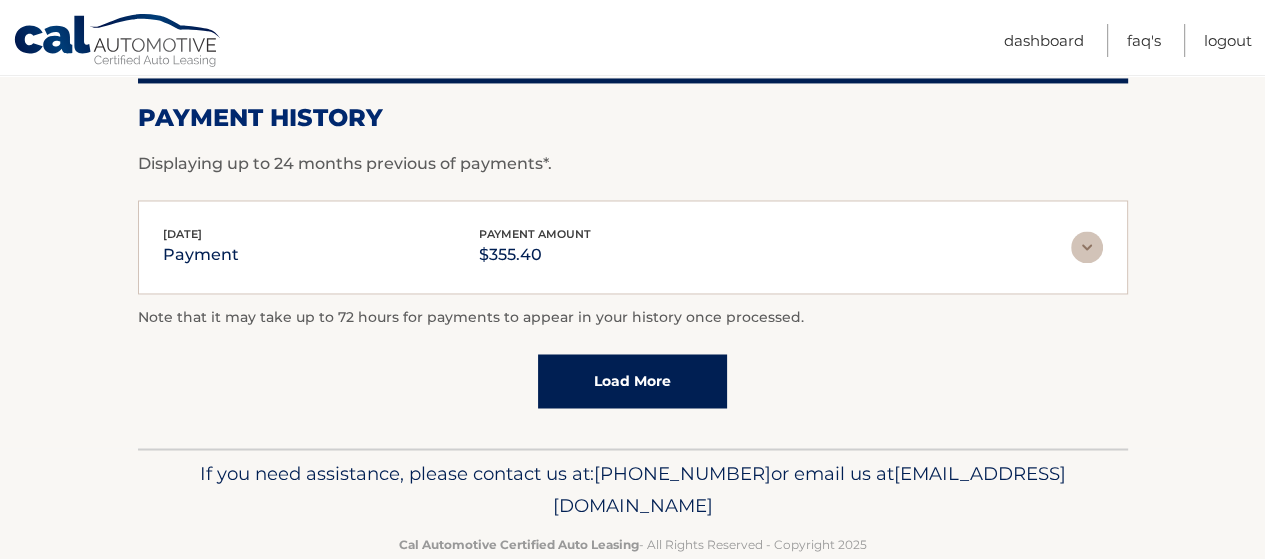 click on "Load More" at bounding box center [632, 381] 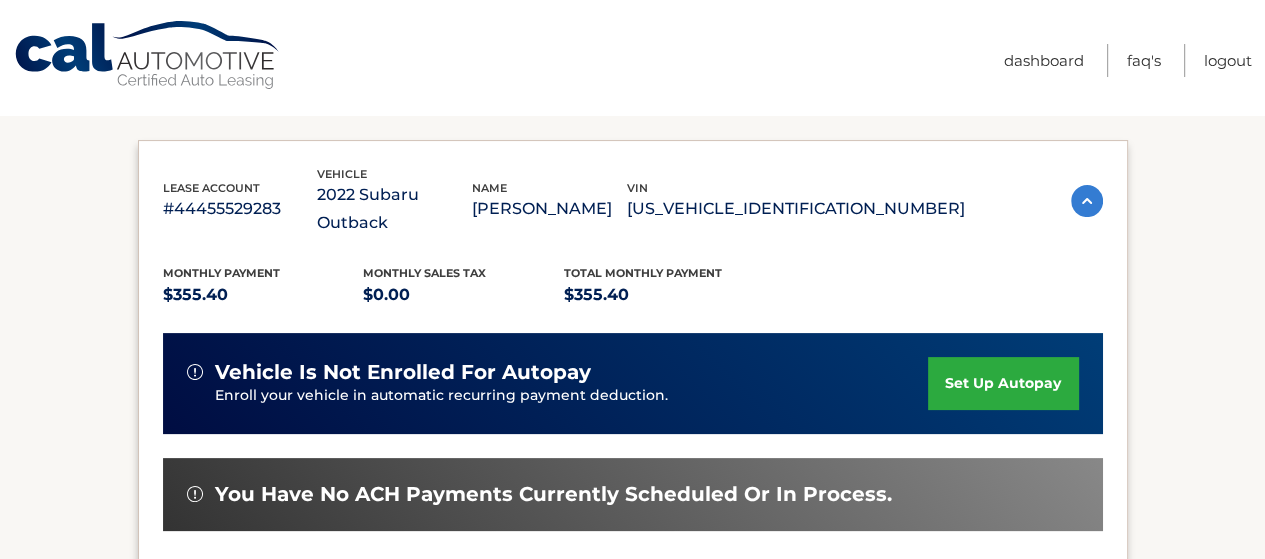 scroll, scrollTop: 0, scrollLeft: 0, axis: both 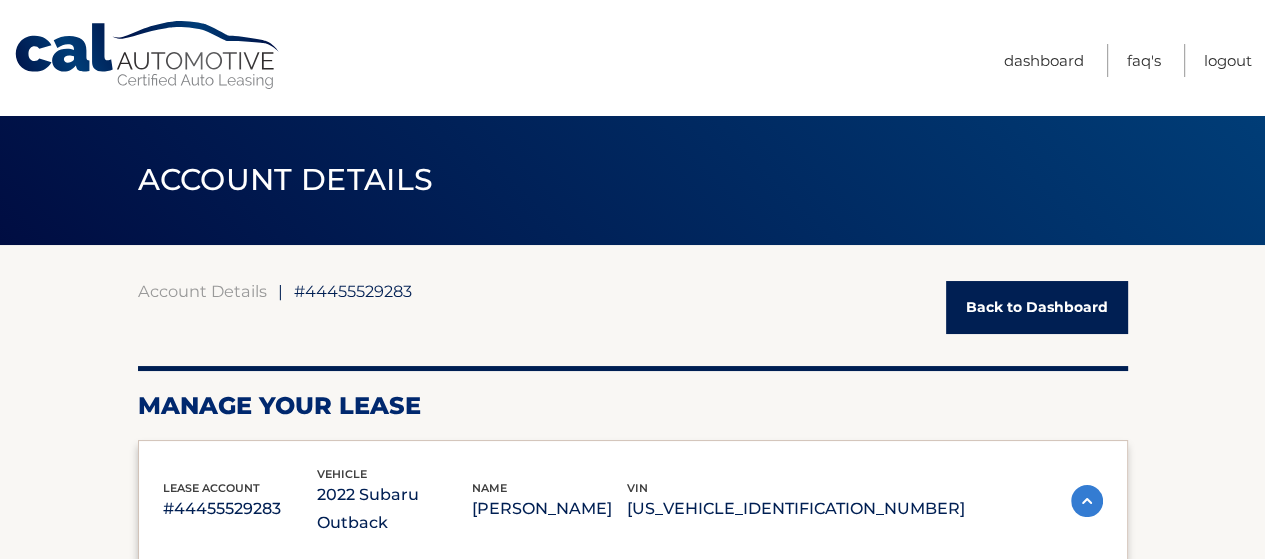 click at bounding box center [1087, 501] 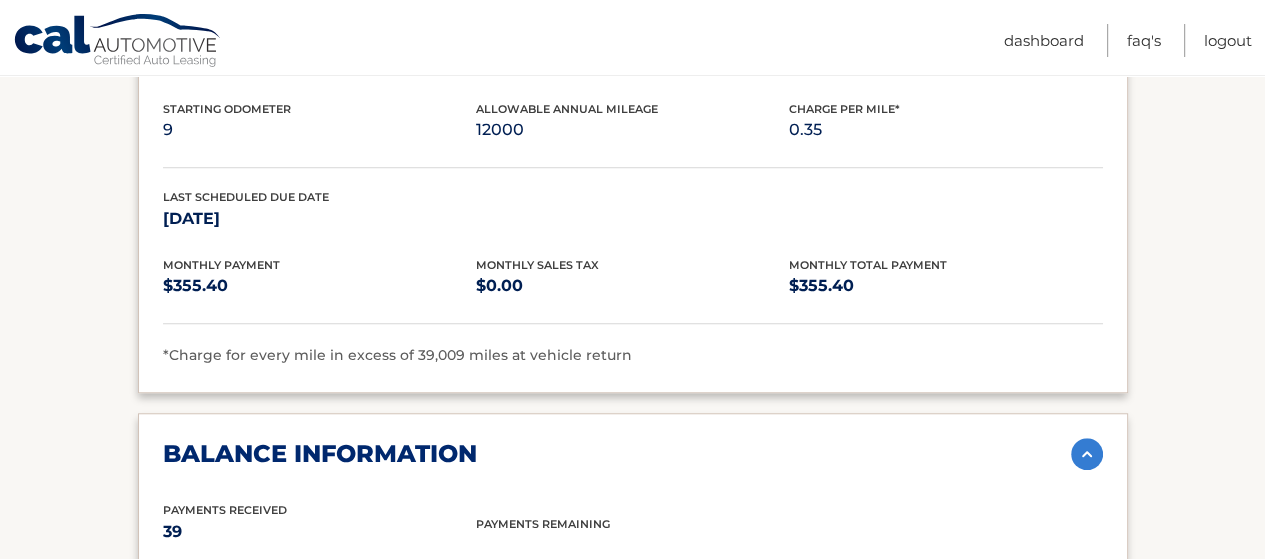 scroll, scrollTop: 1200, scrollLeft: 0, axis: vertical 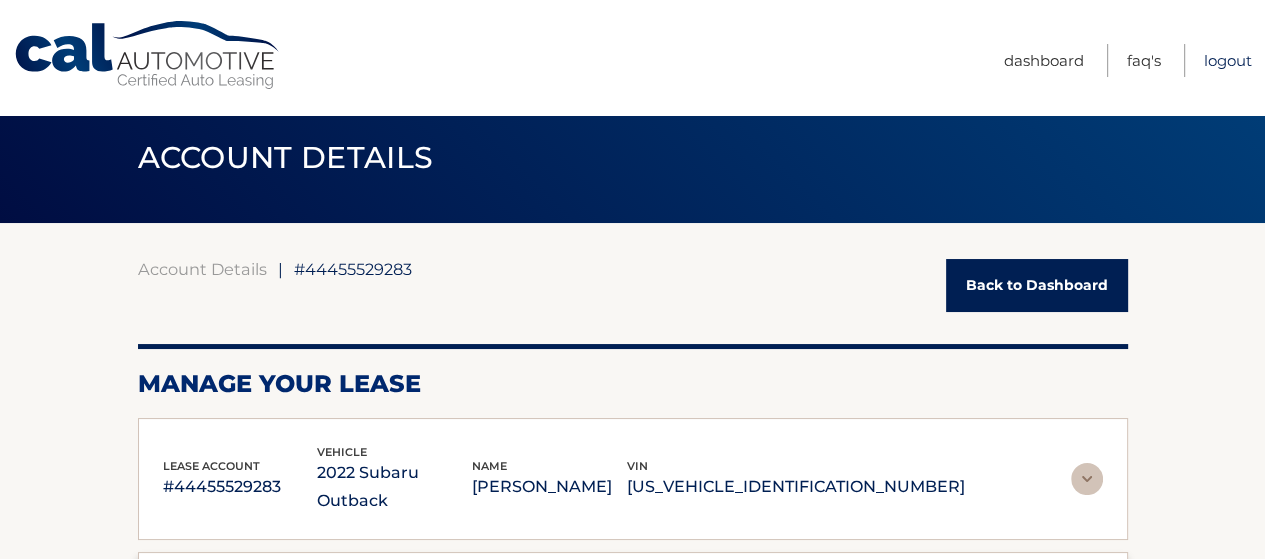 click on "Logout" at bounding box center (1228, 60) 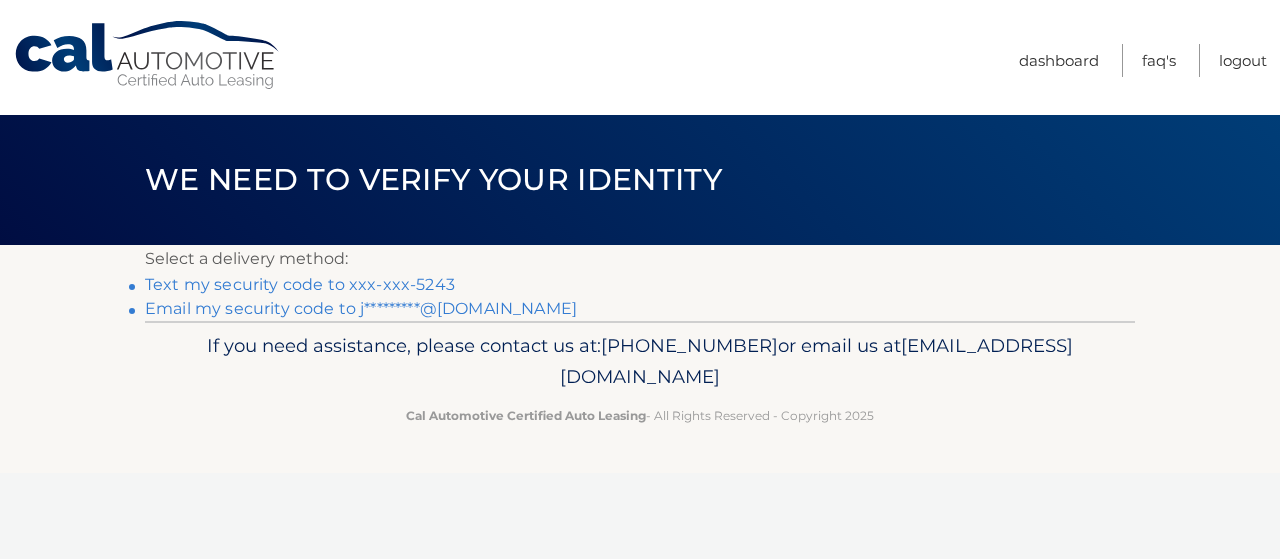 scroll, scrollTop: 0, scrollLeft: 0, axis: both 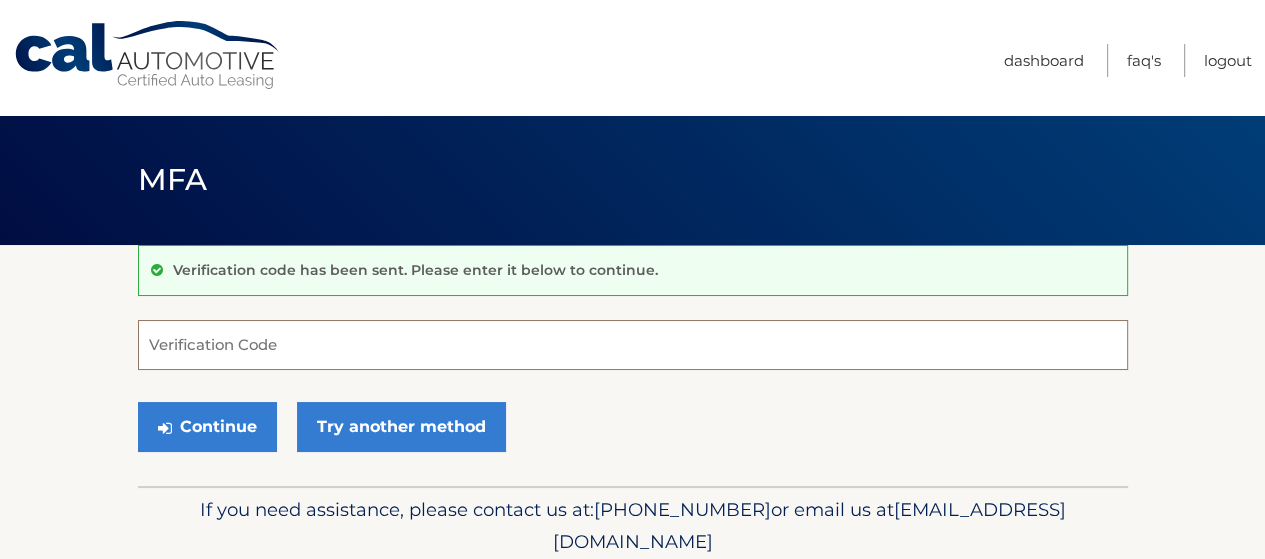 click on "Verification Code" at bounding box center (633, 345) 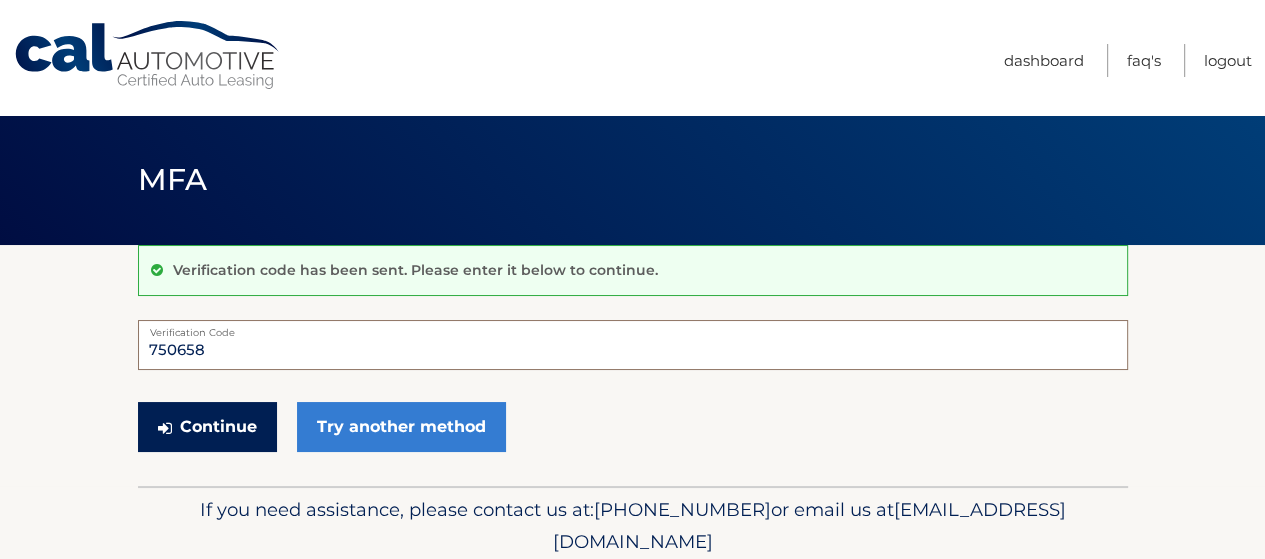 type on "750658" 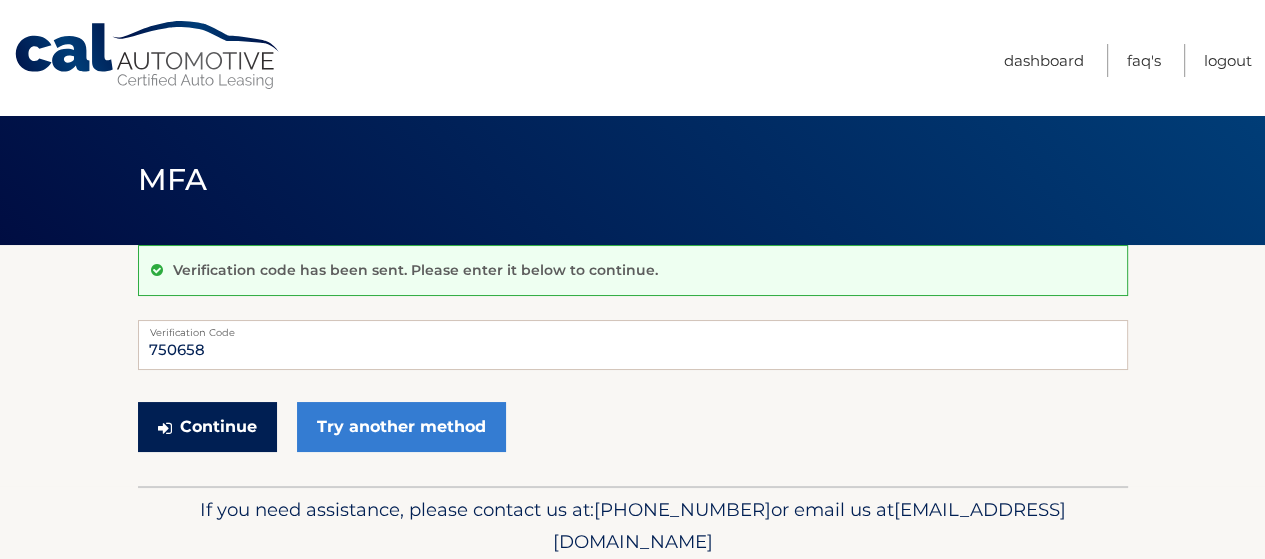 click on "Continue" at bounding box center (207, 427) 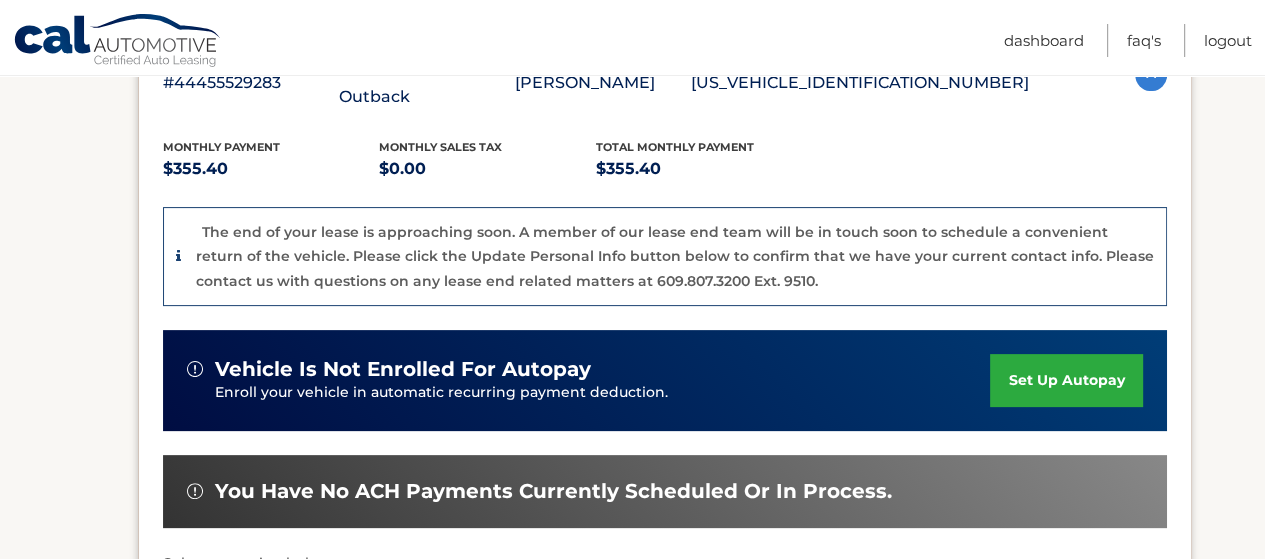scroll, scrollTop: 500, scrollLeft: 0, axis: vertical 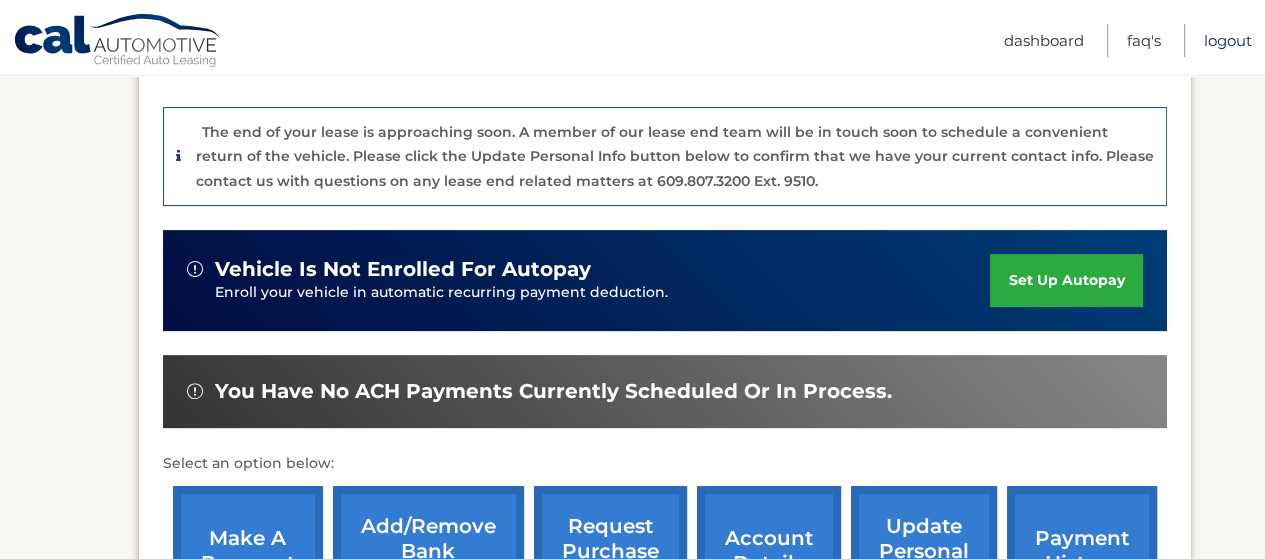 click on "Logout" at bounding box center [1228, 40] 